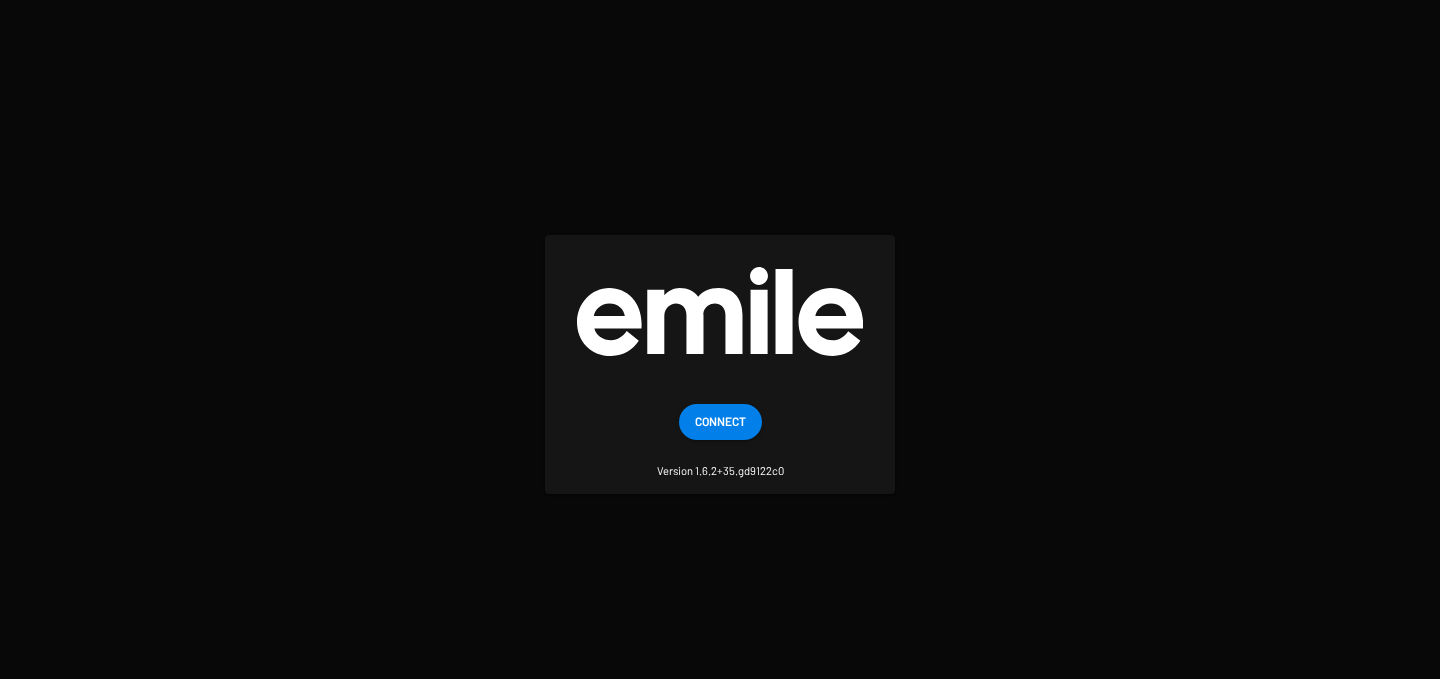 scroll, scrollTop: 0, scrollLeft: 0, axis: both 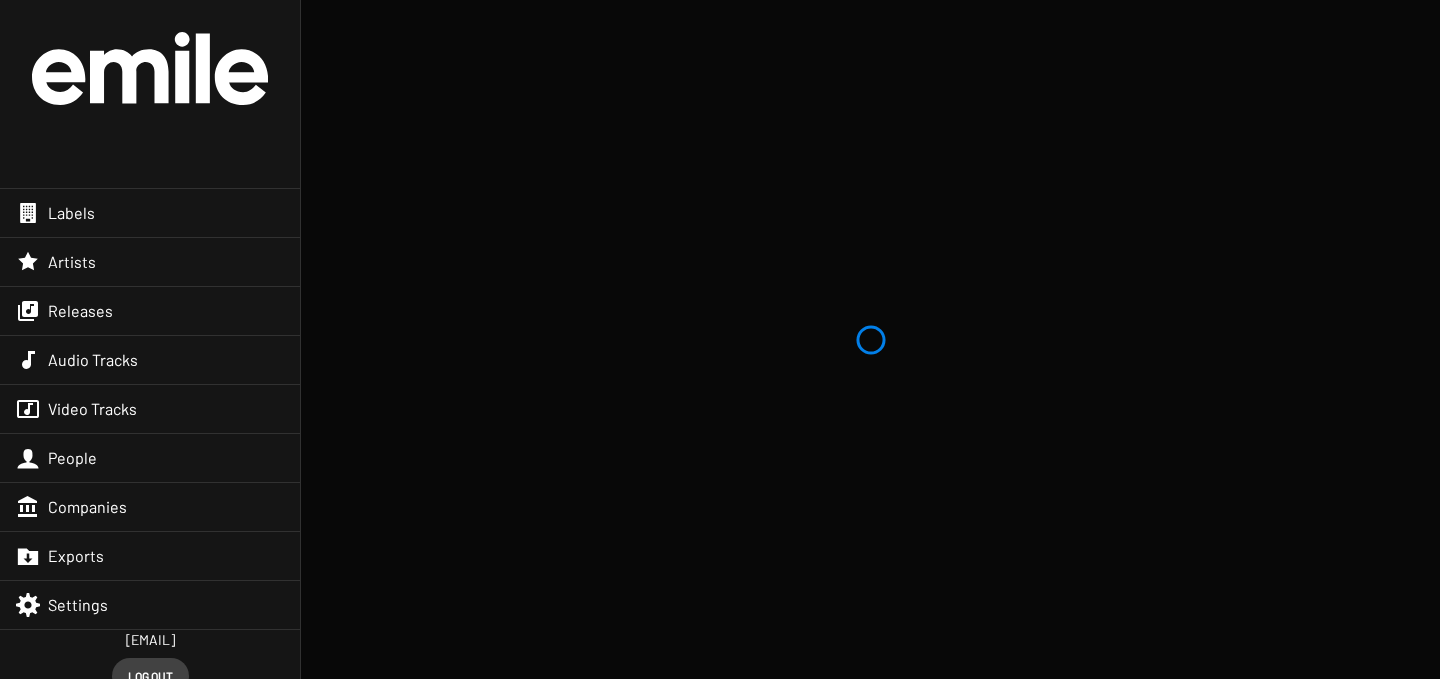 click on "Artists" at bounding box center (72, 262) 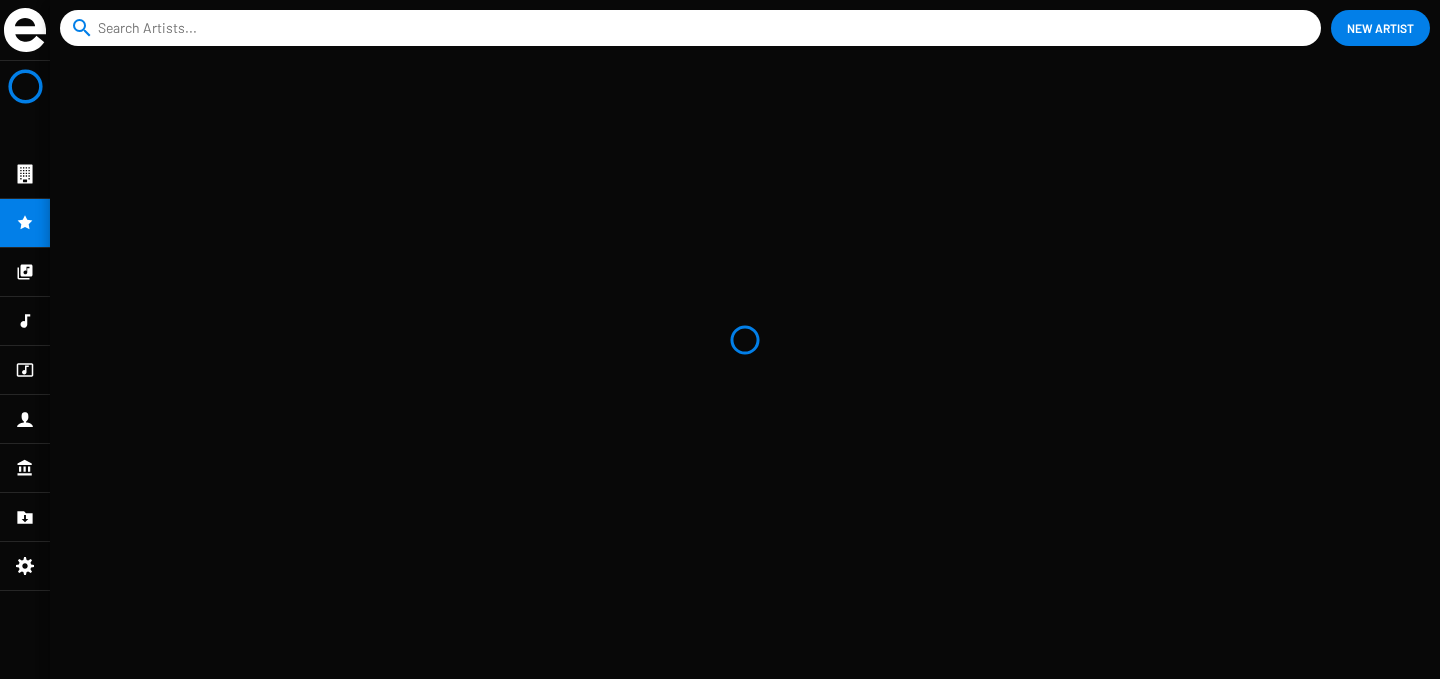 click at bounding box center (694, 28) 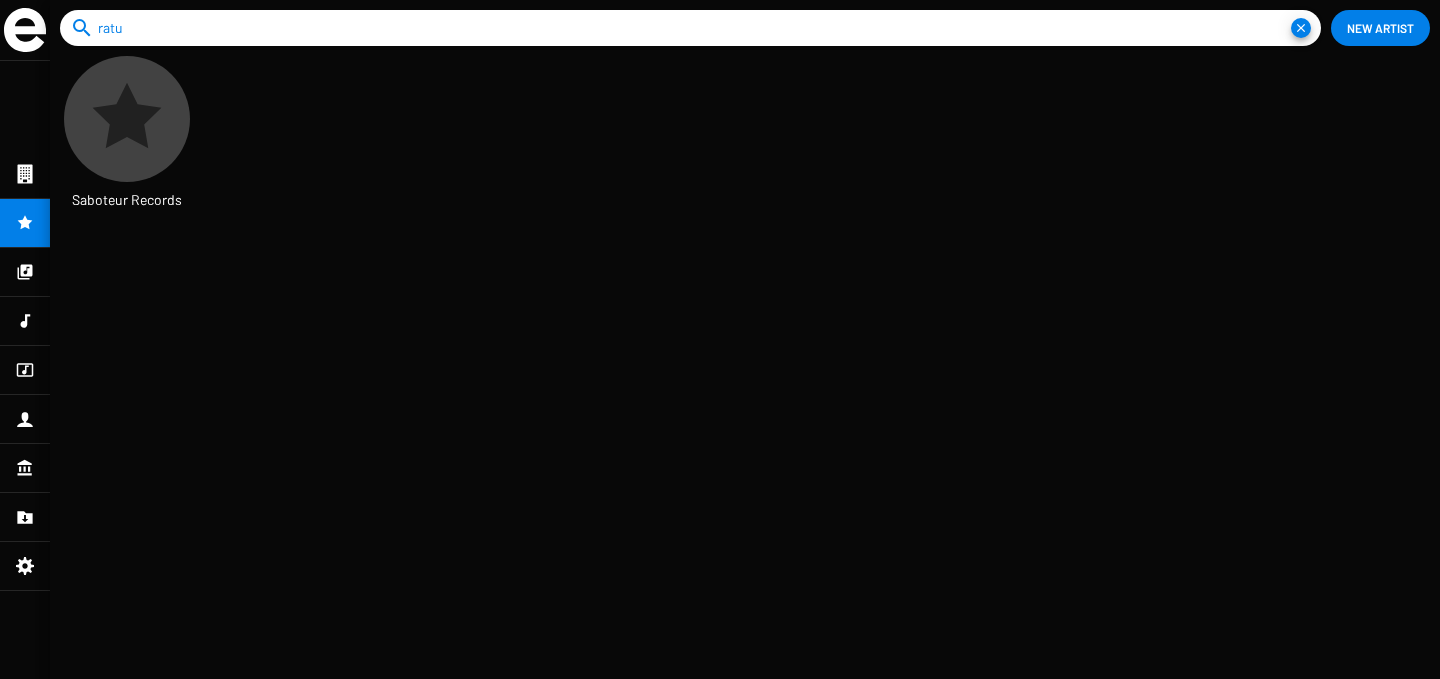 scroll, scrollTop: 10, scrollLeft: 9, axis: both 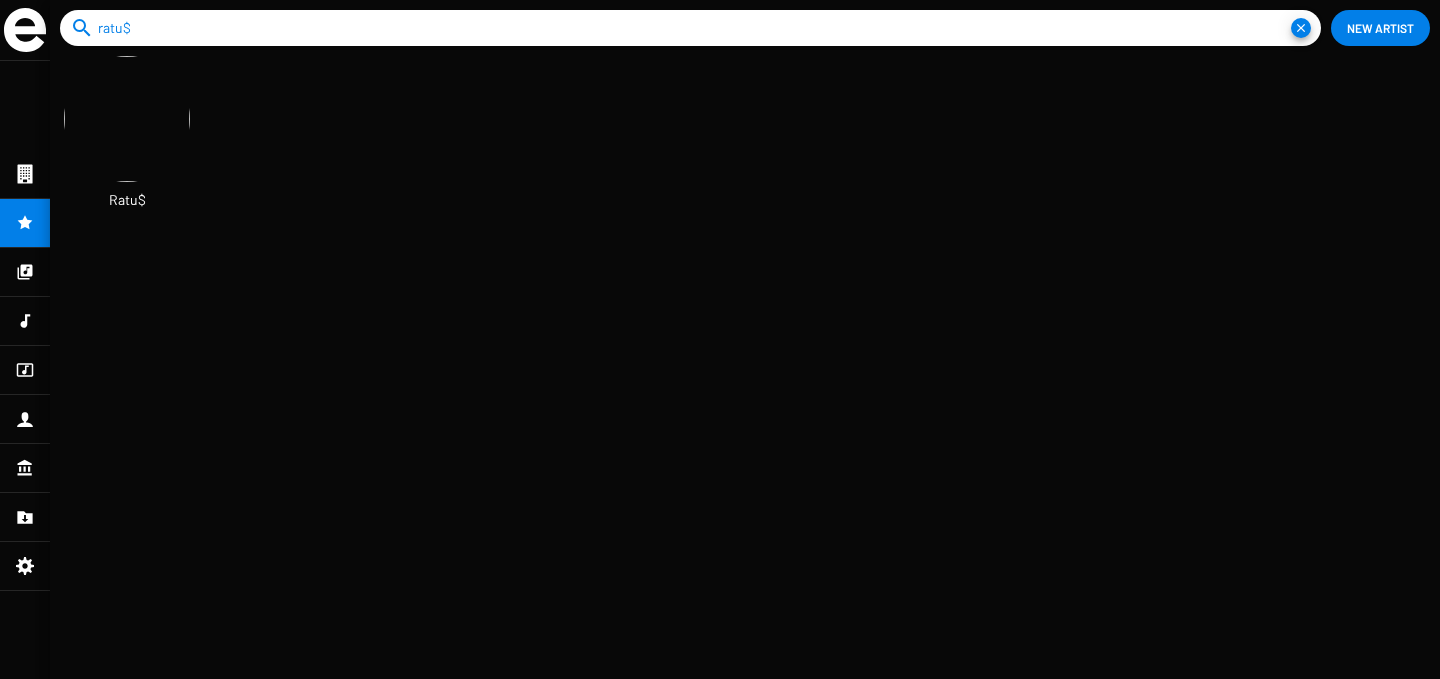 click at bounding box center (127, 119) 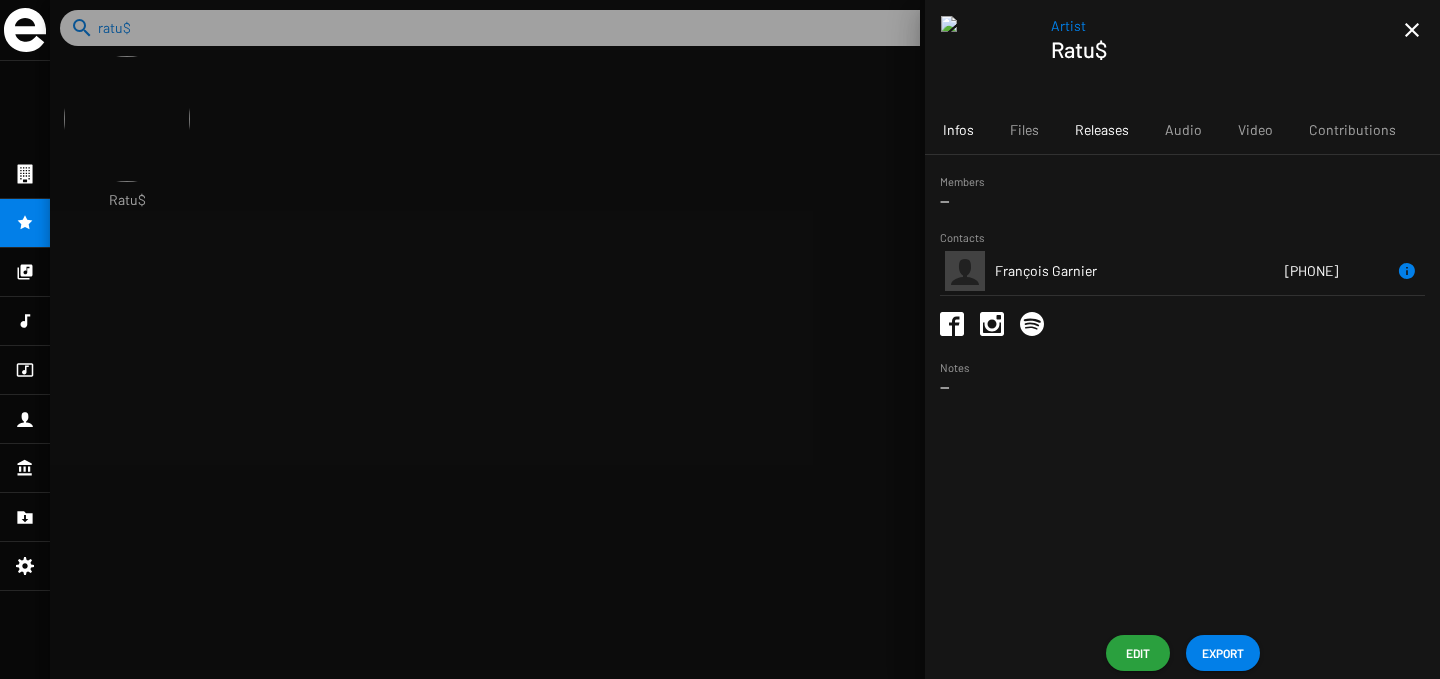 click on "Releases" at bounding box center (1102, 130) 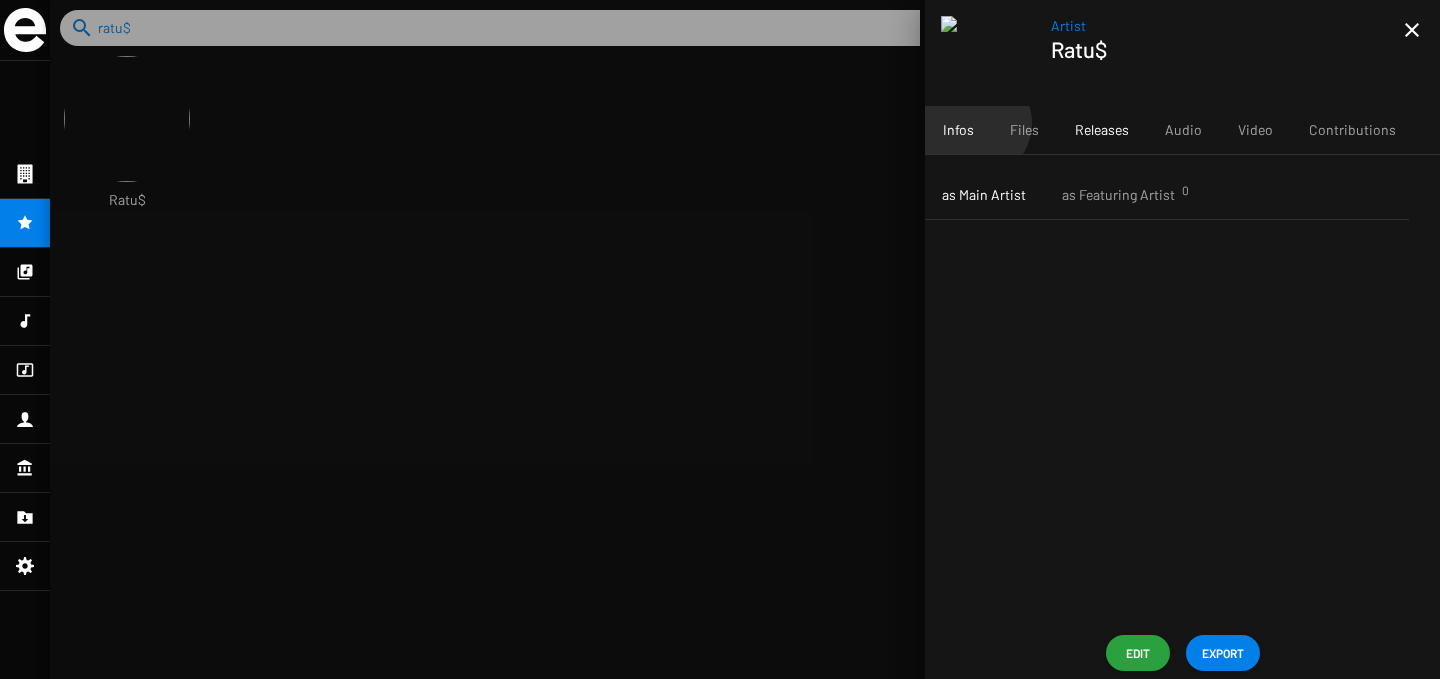 click on "Infos" at bounding box center (958, 130) 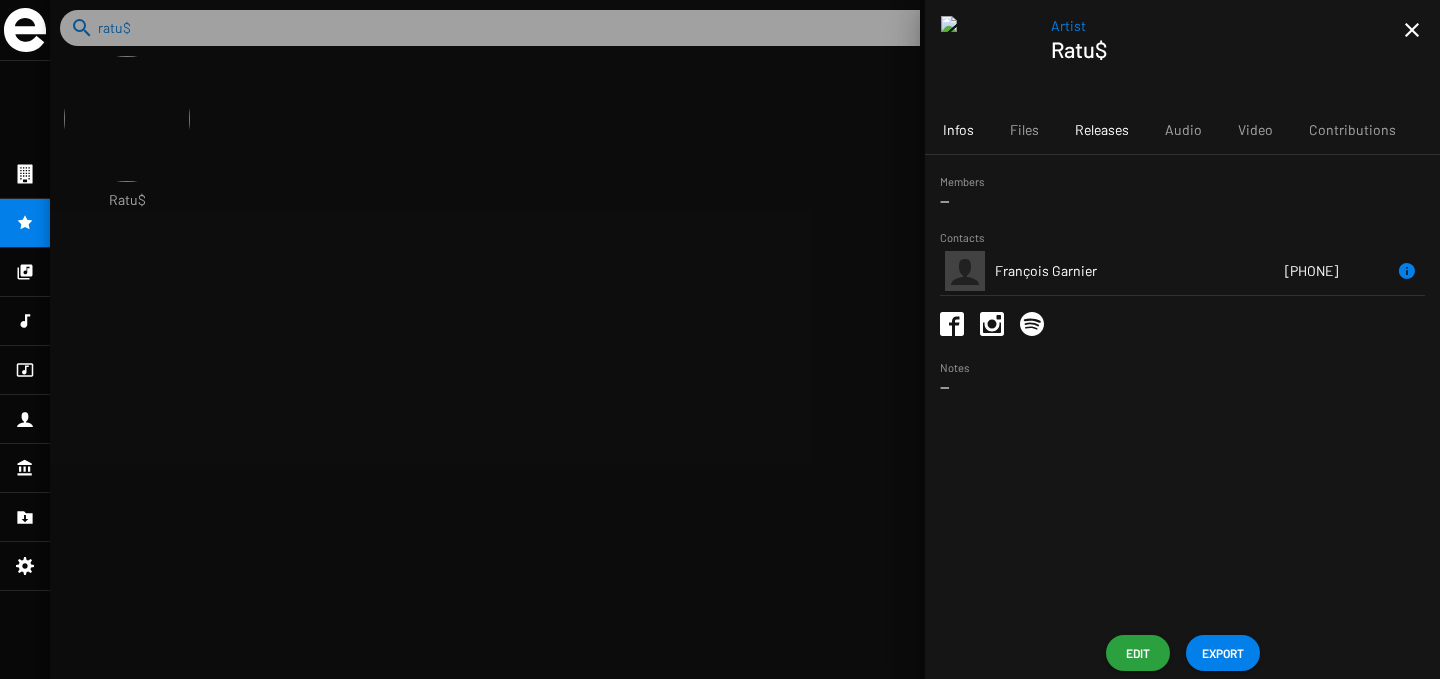 click on "Releases" at bounding box center (1102, 130) 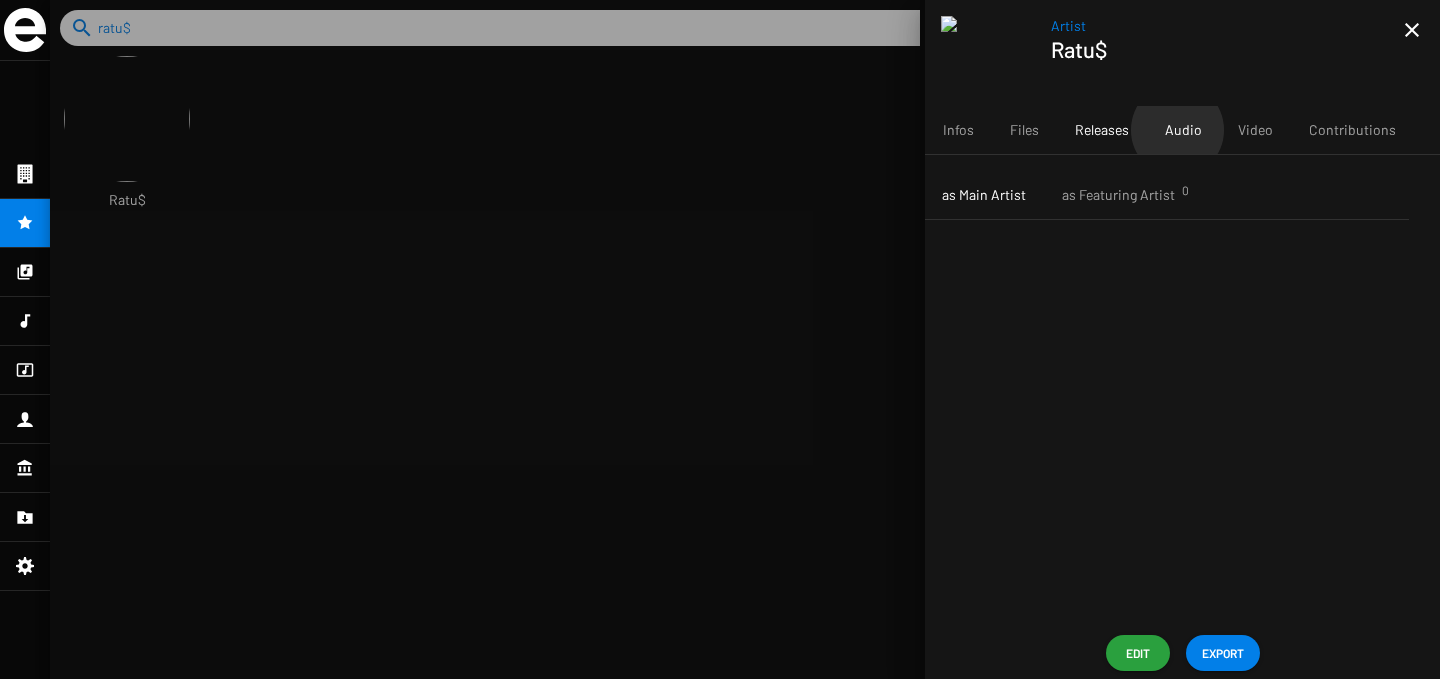 click on "Audio" at bounding box center [1183, 130] 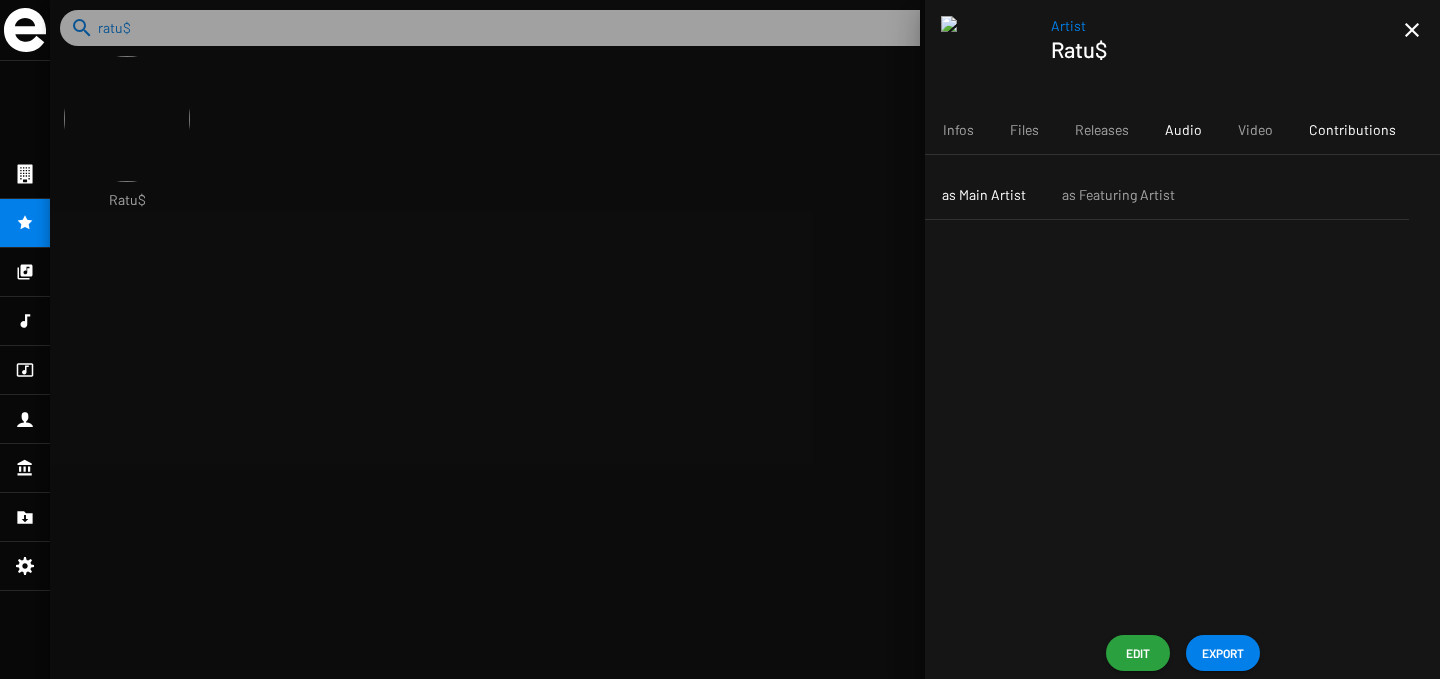 click on "Contributions" at bounding box center (1352, 130) 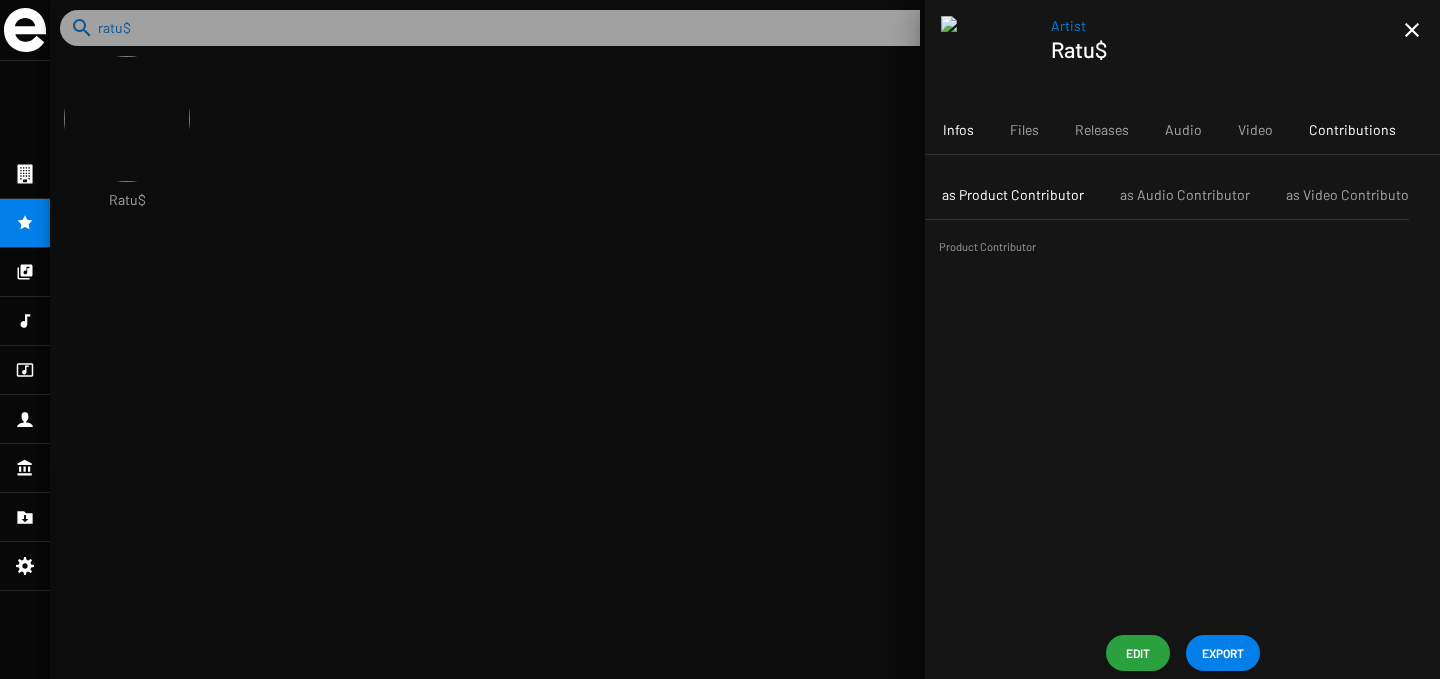 click on "Infos" at bounding box center (958, 130) 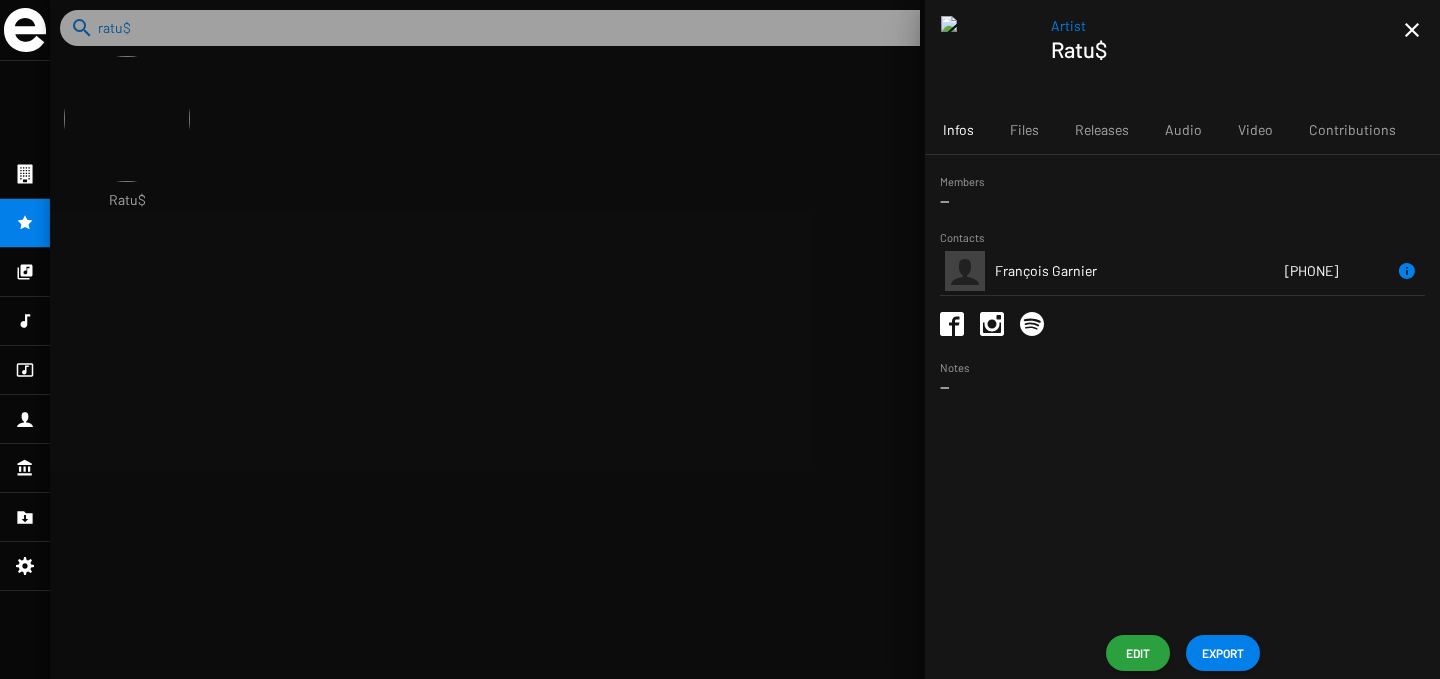 click at bounding box center [745, 339] 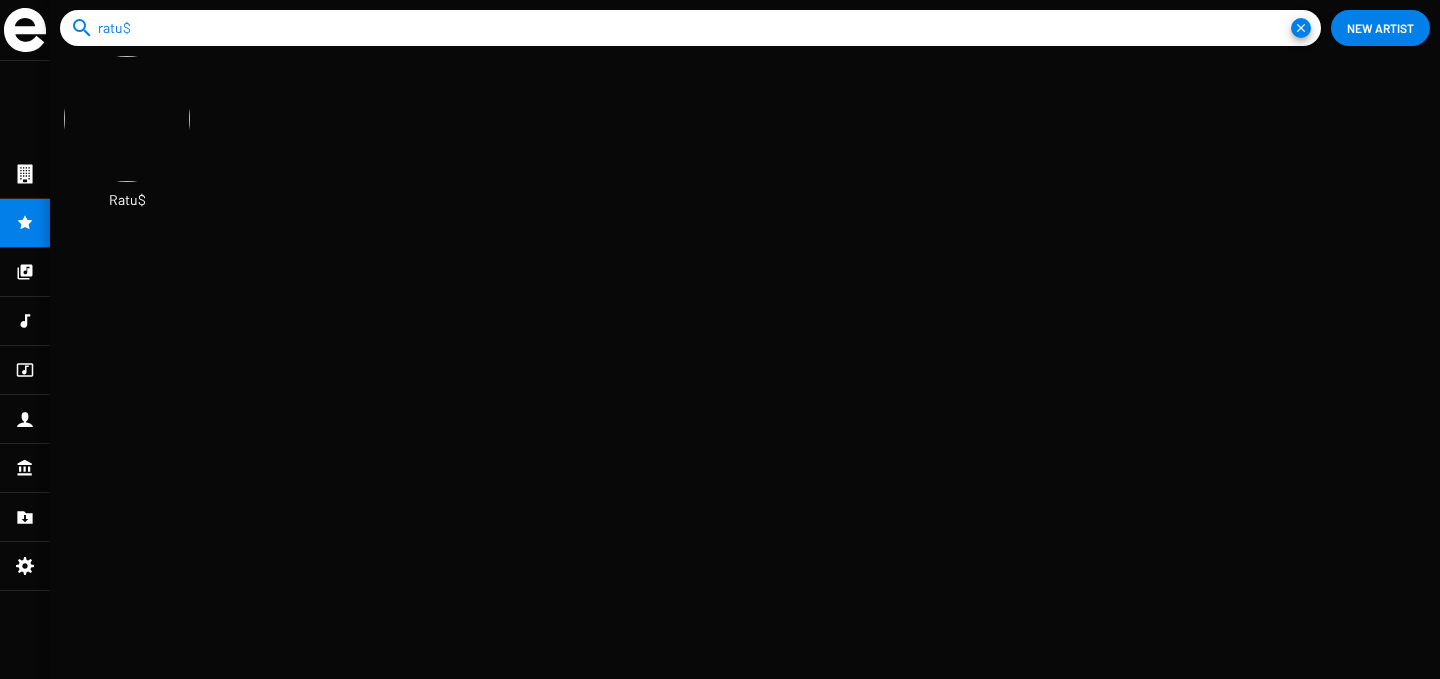 click at bounding box center [745, 339] 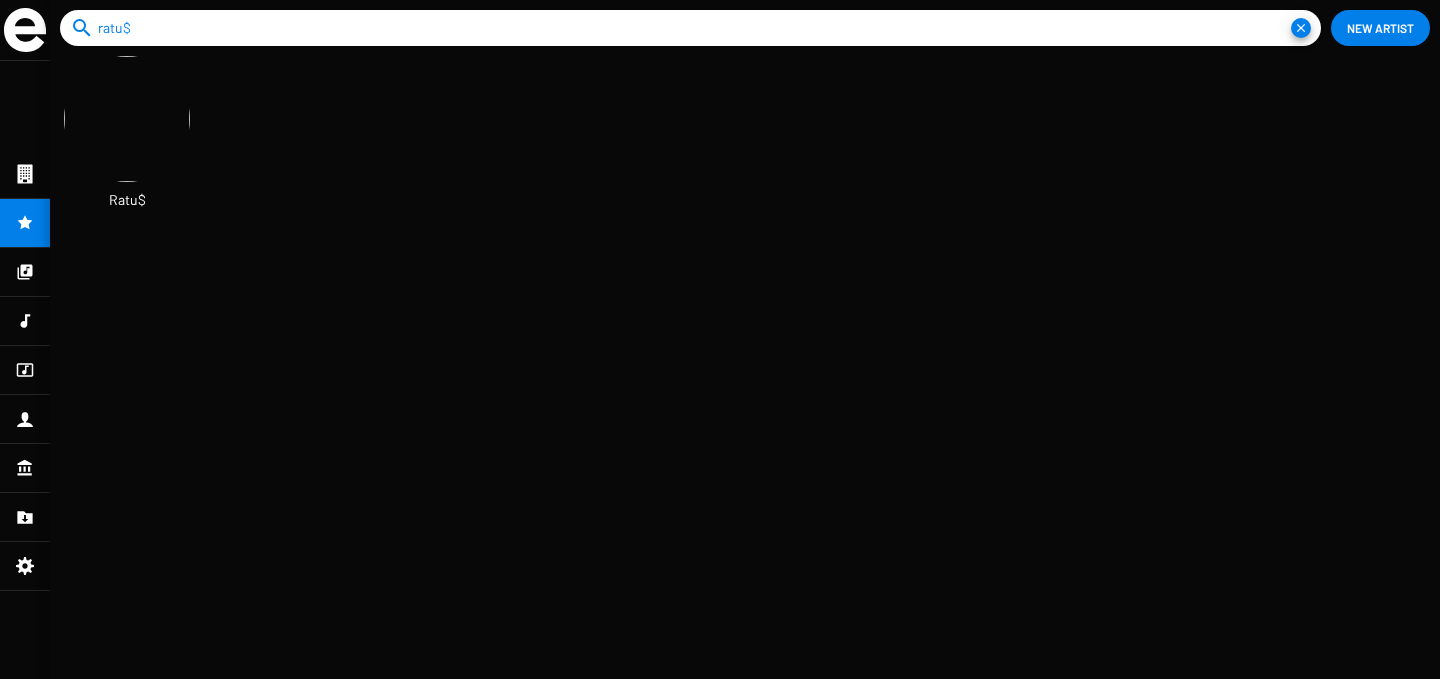 click at bounding box center (745, 339) 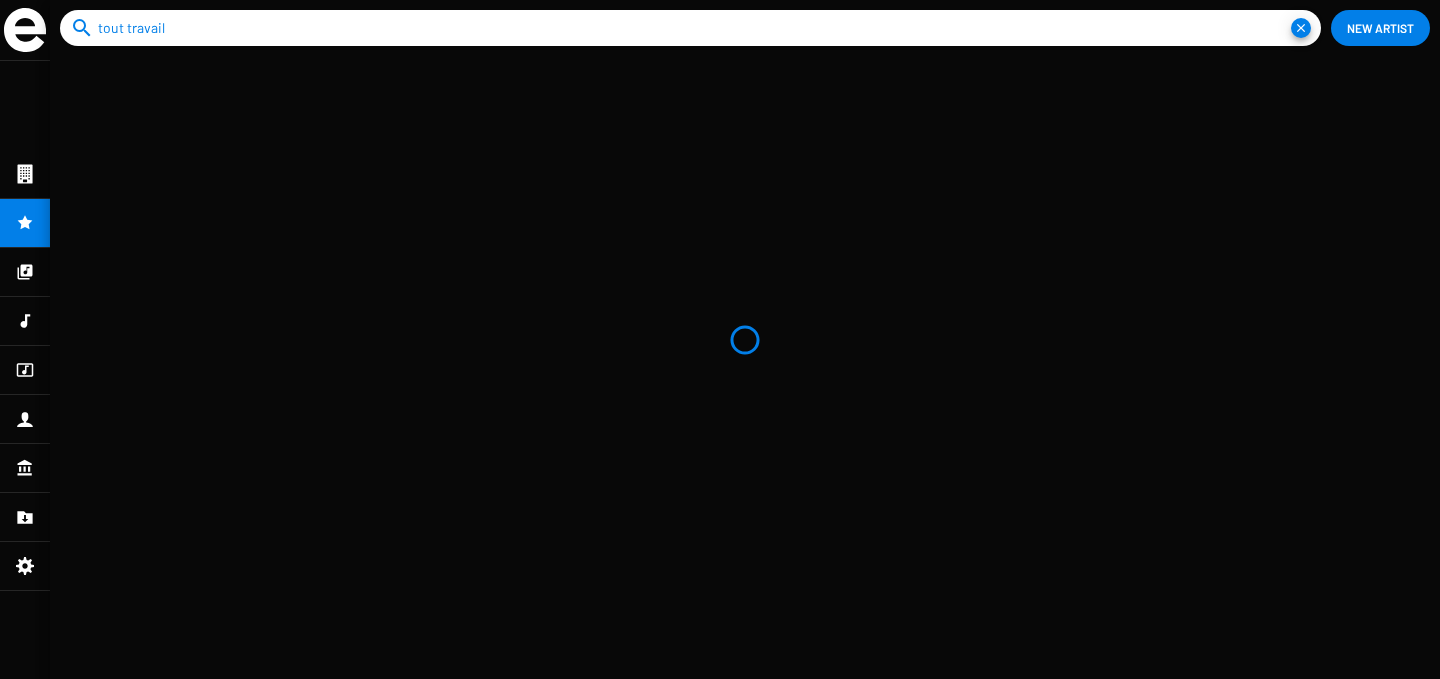 drag, startPoint x: 208, startPoint y: 34, endPoint x: 0, endPoint y: 34, distance: 208 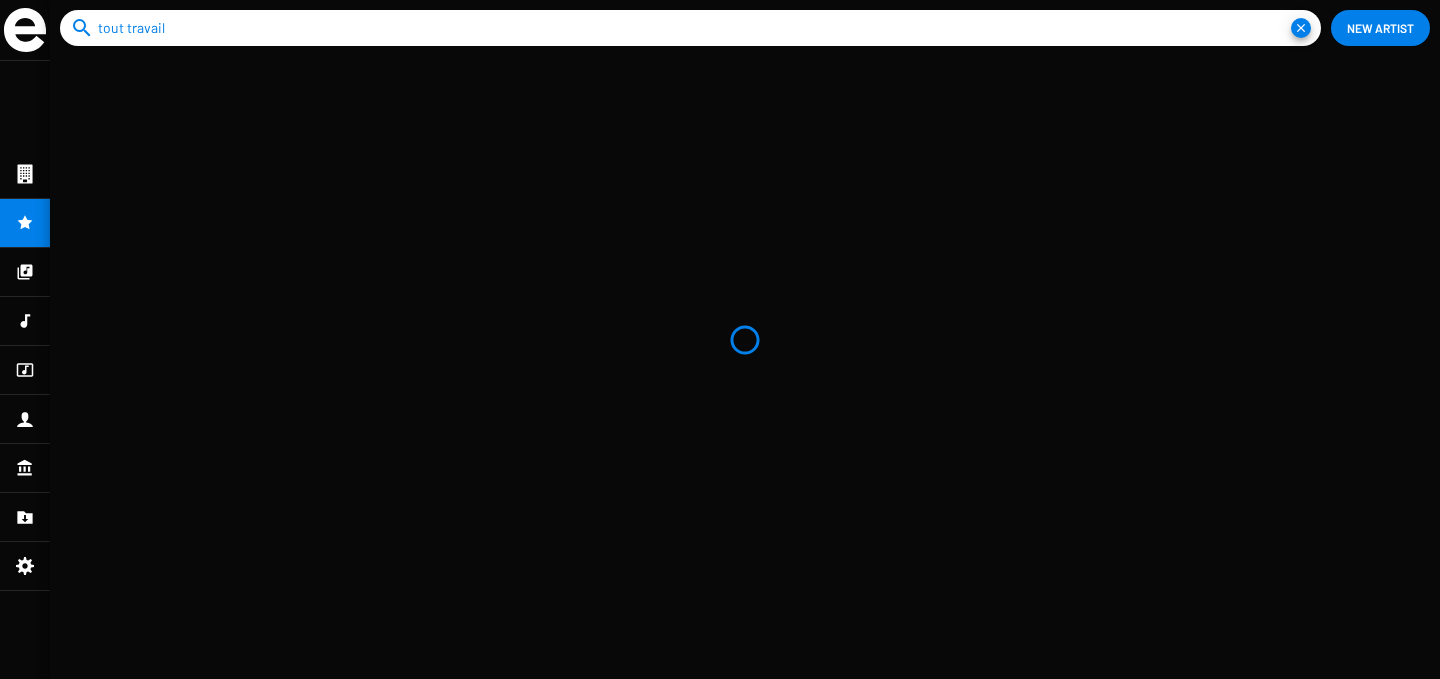 click on "search tout travail close New Artist" at bounding box center [720, 339] 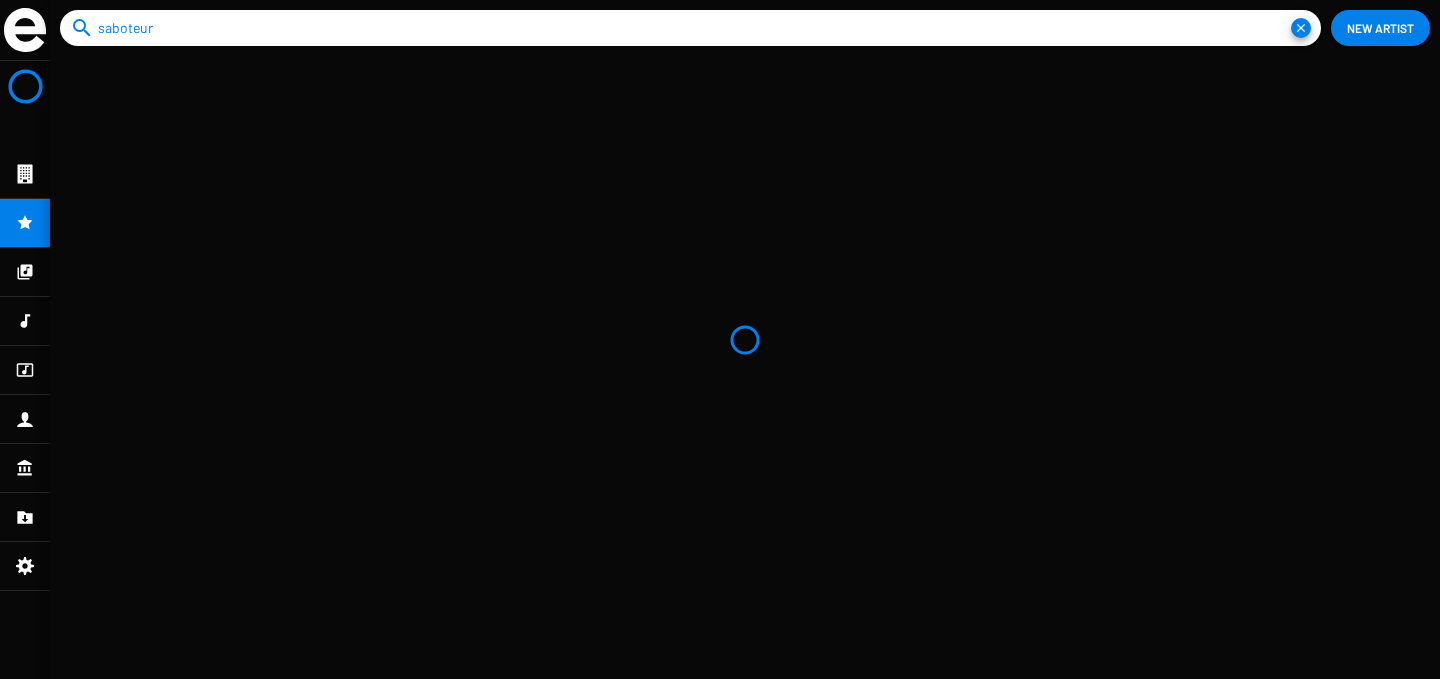 type on "saboteur" 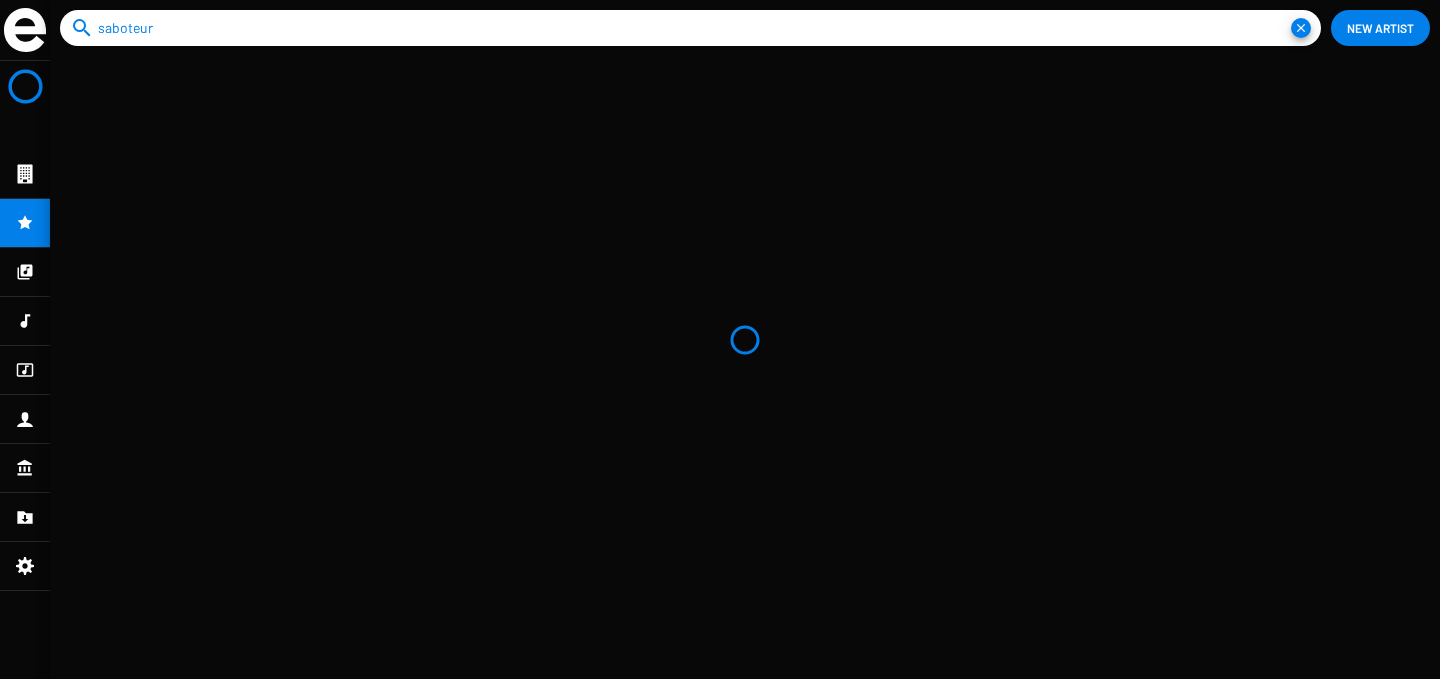 click on "close" at bounding box center (1301, 28) 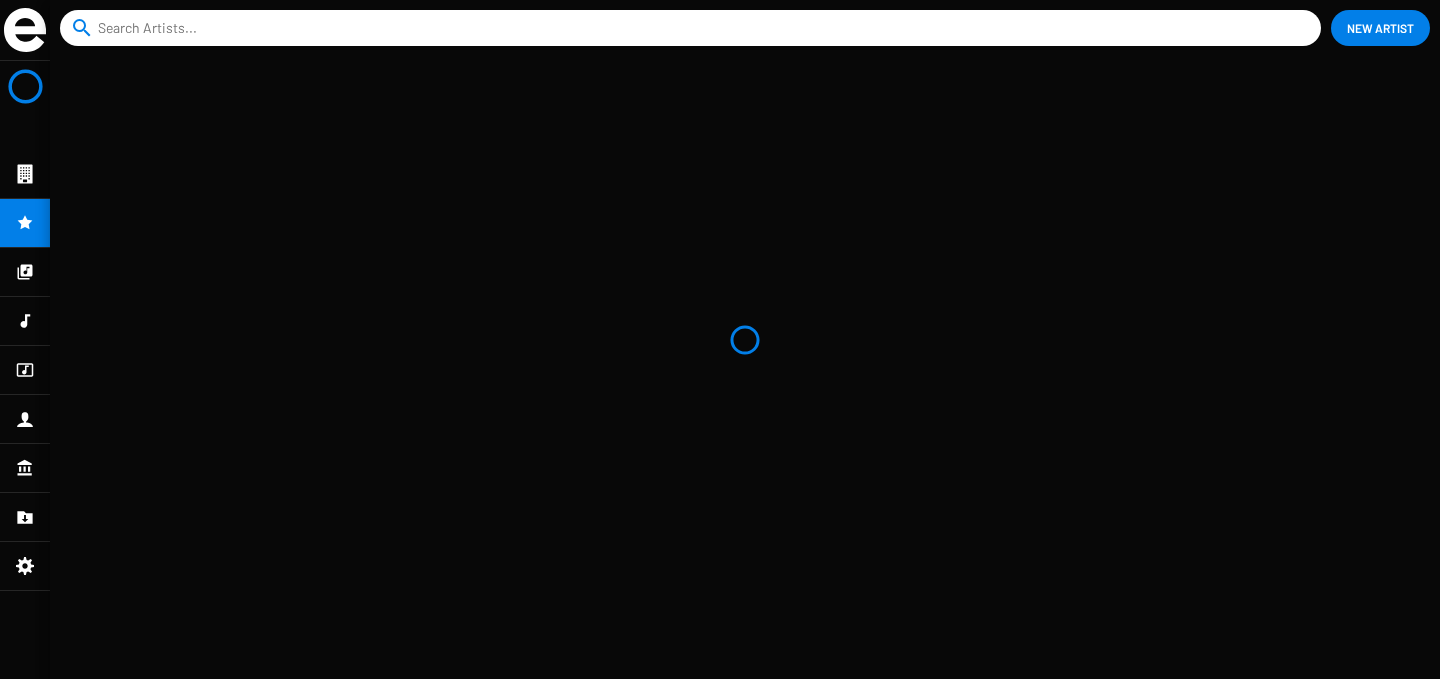 click at bounding box center [25, 173] 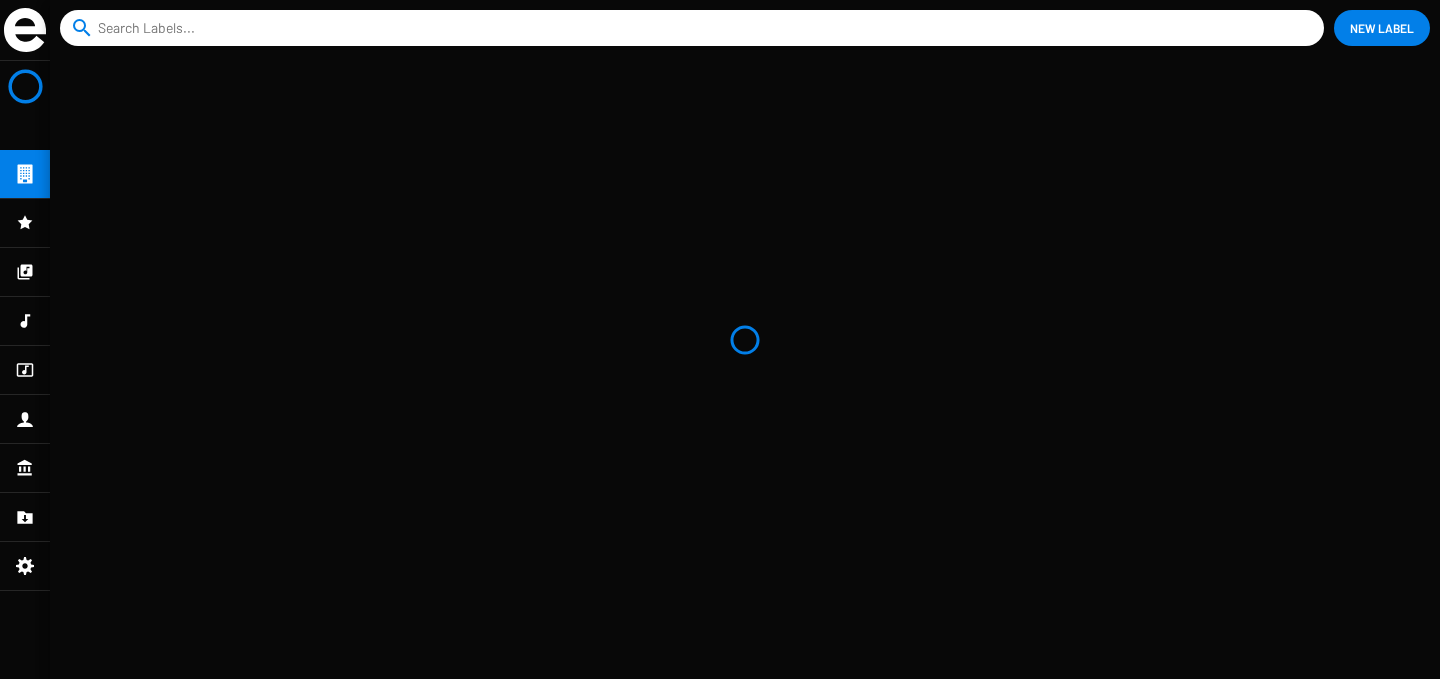 click at bounding box center [25, 223] 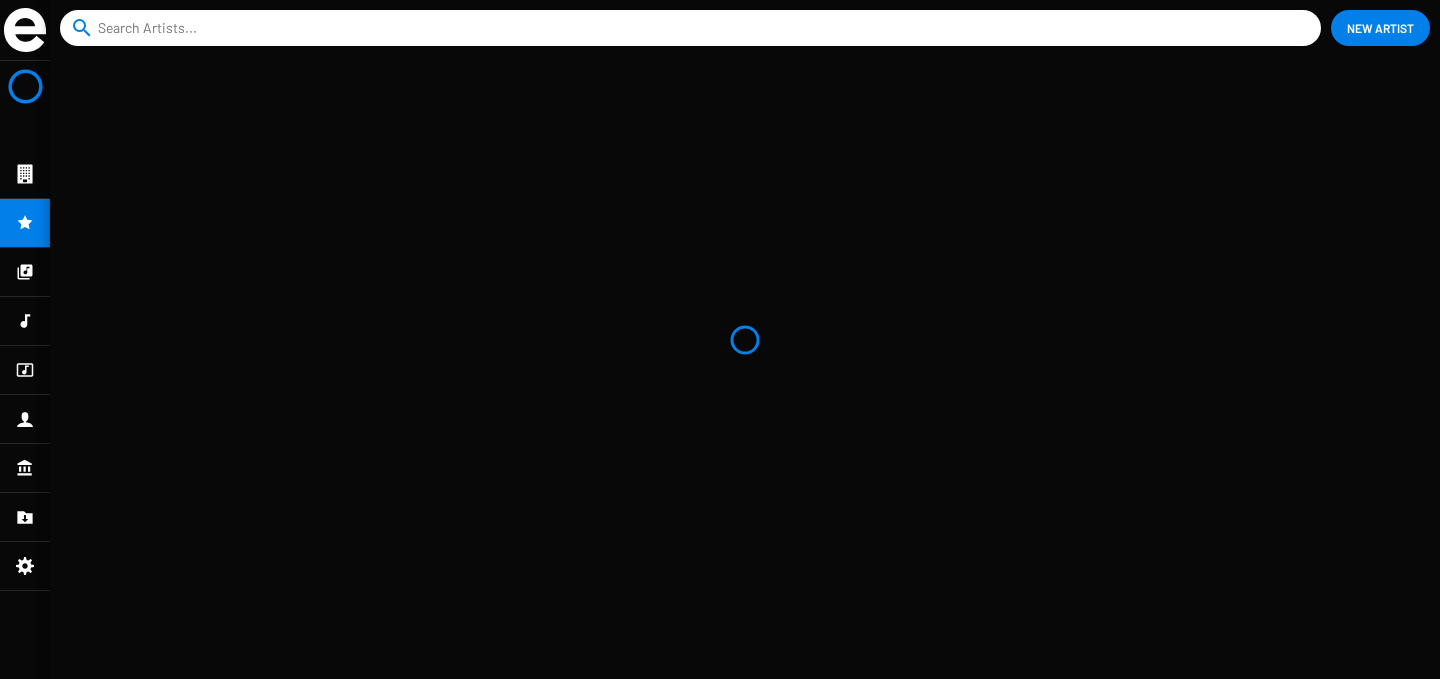 click at bounding box center [694, 28] 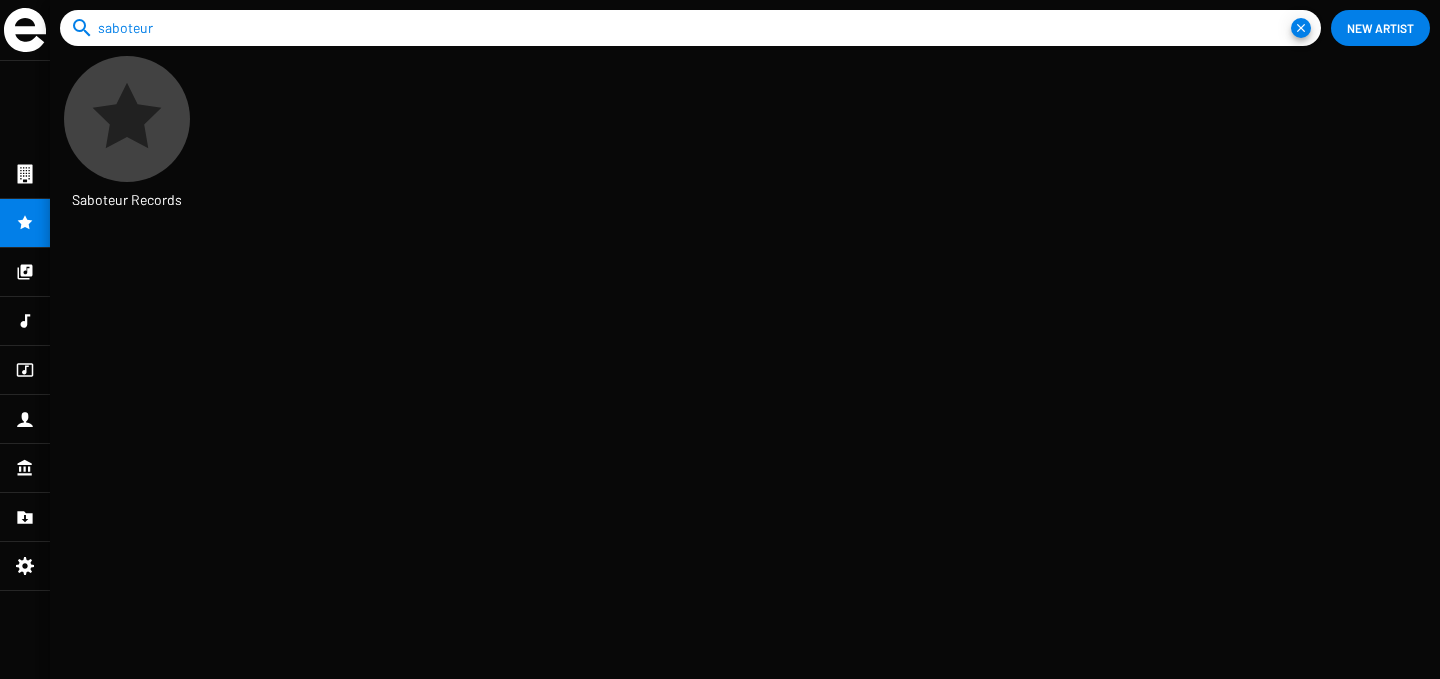 scroll, scrollTop: 10, scrollLeft: 9, axis: both 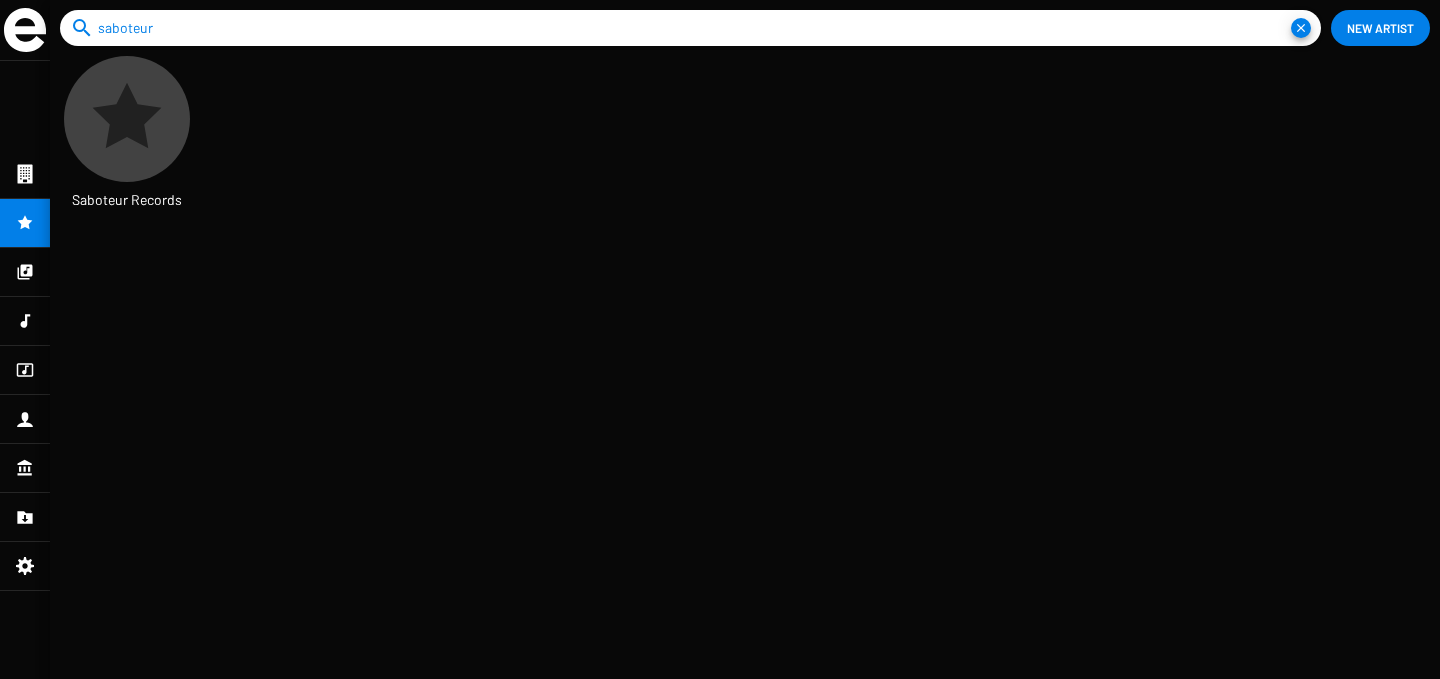 type on "saboteur" 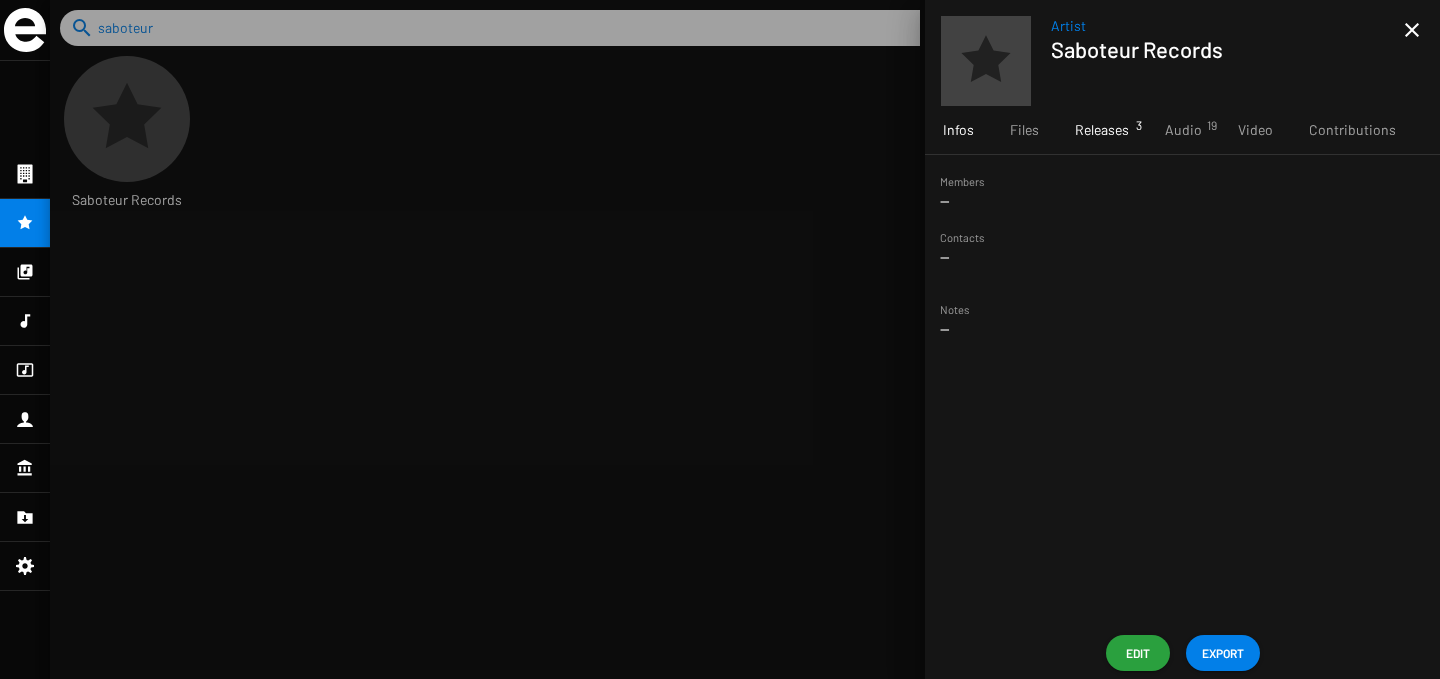 click on "Releases  3" at bounding box center [1102, 130] 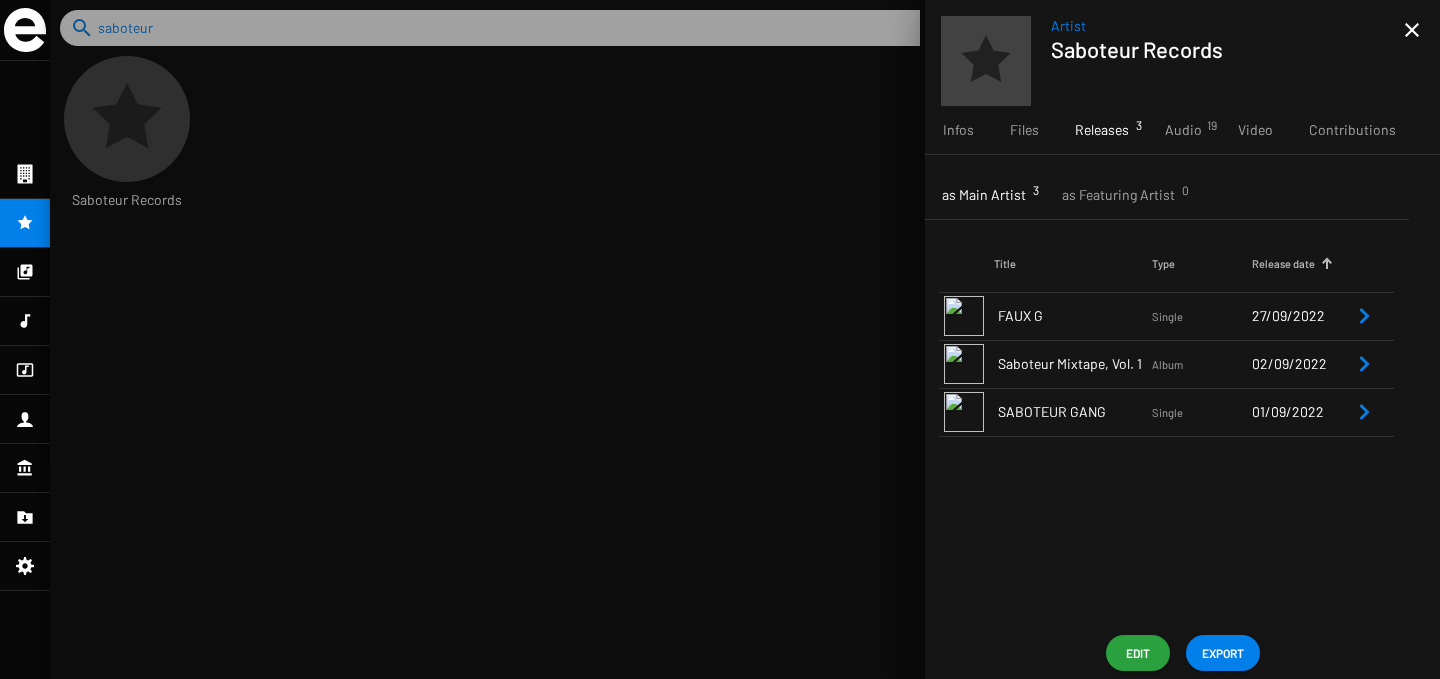 click on "FAUX G" at bounding box center (1075, 316) 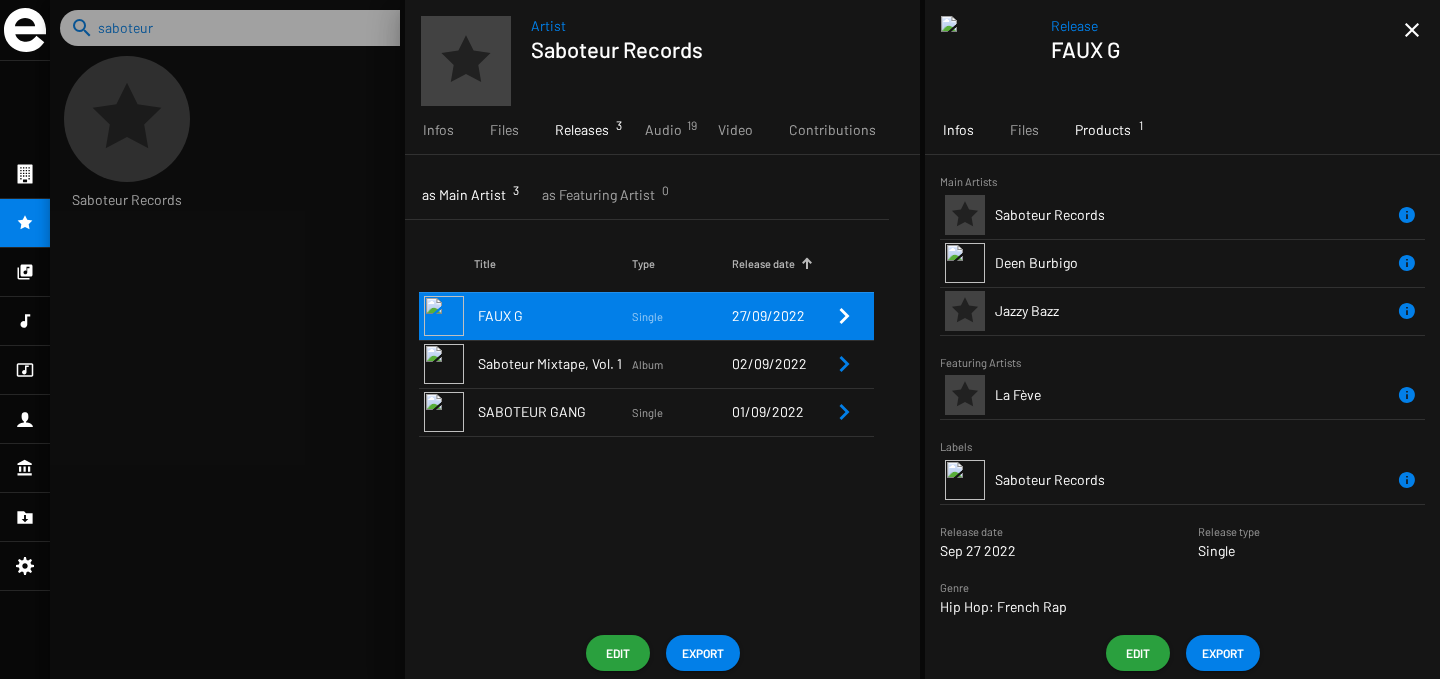 click on "Products  1" at bounding box center (1103, 130) 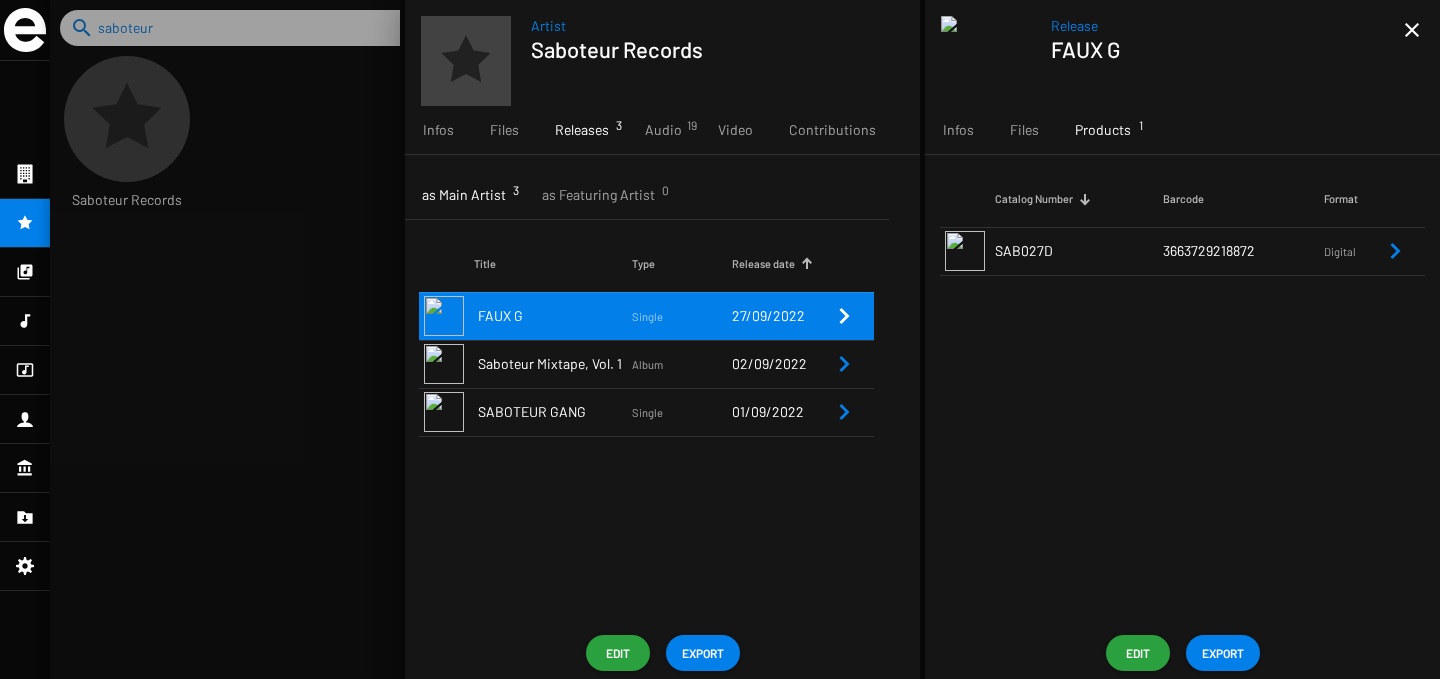 click on "SAB027D" at bounding box center [1079, 251] 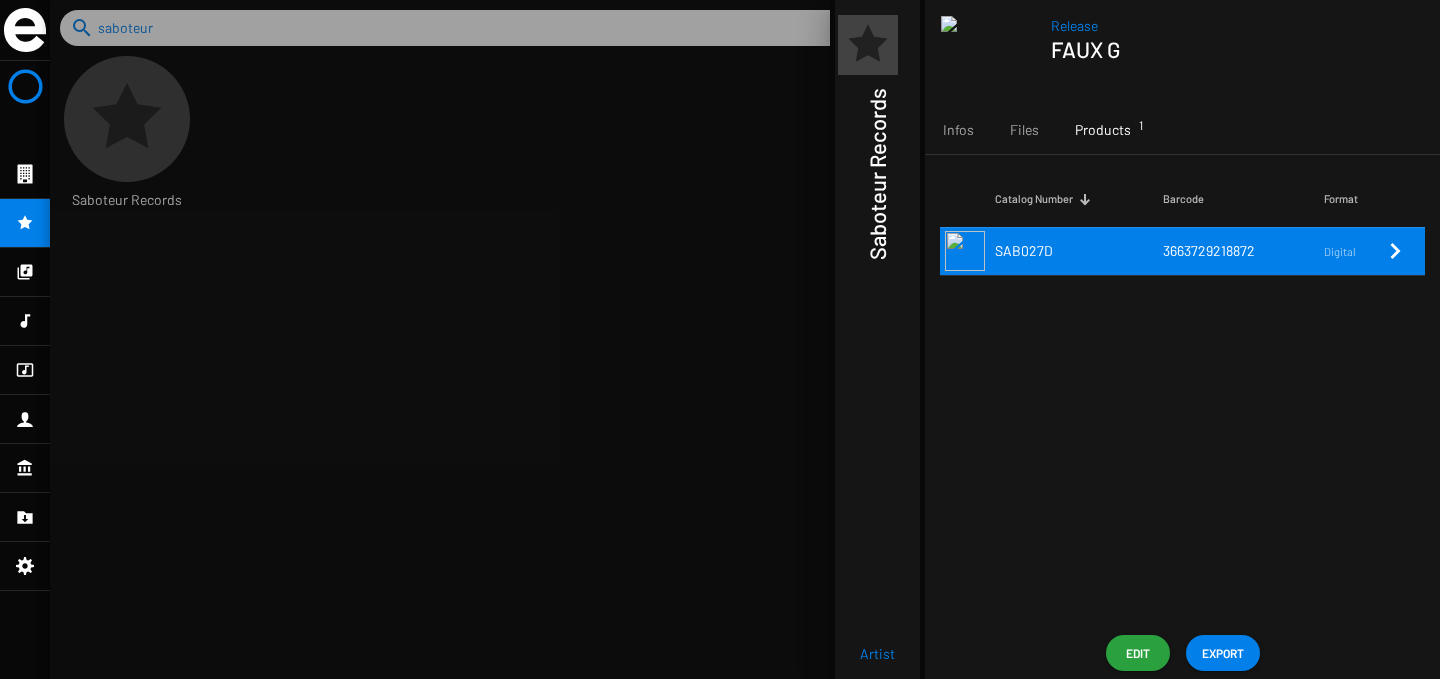 click on "SAB027D" at bounding box center (1079, 251) 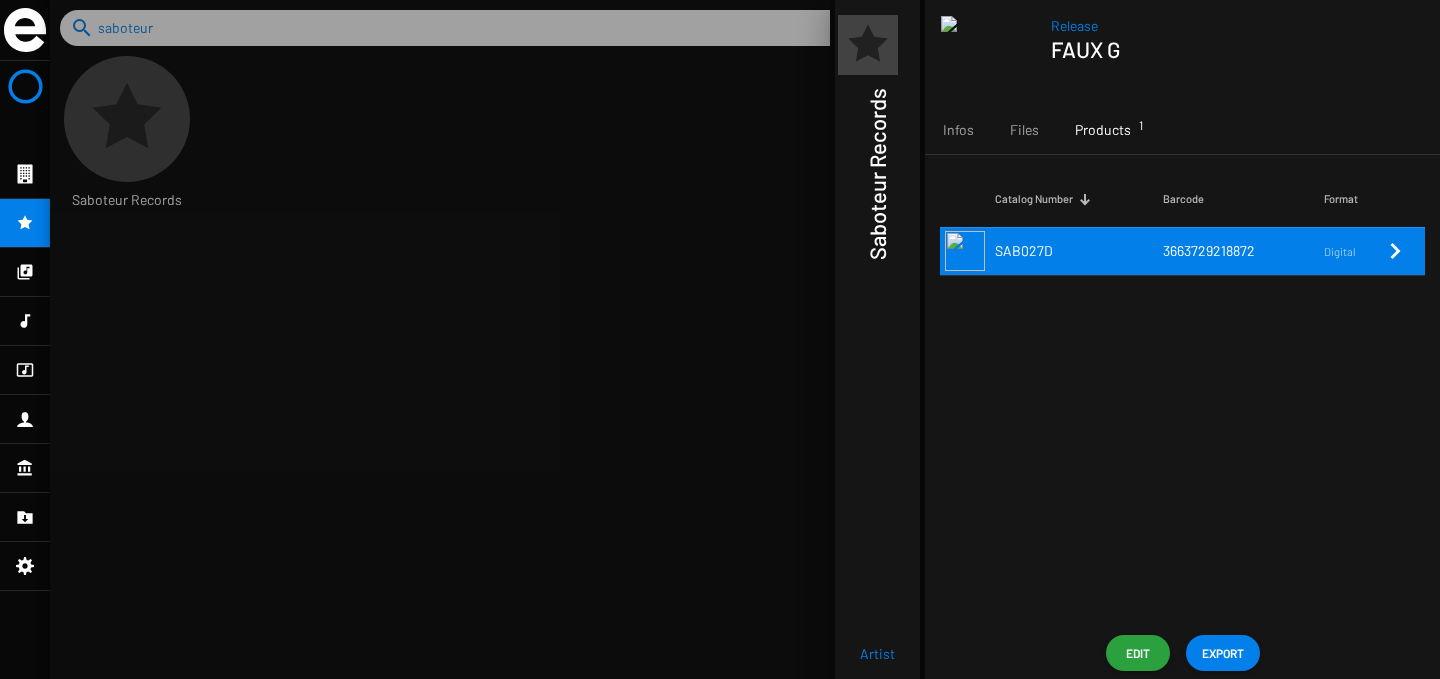 click on "SAB027D" at bounding box center (1079, 251) 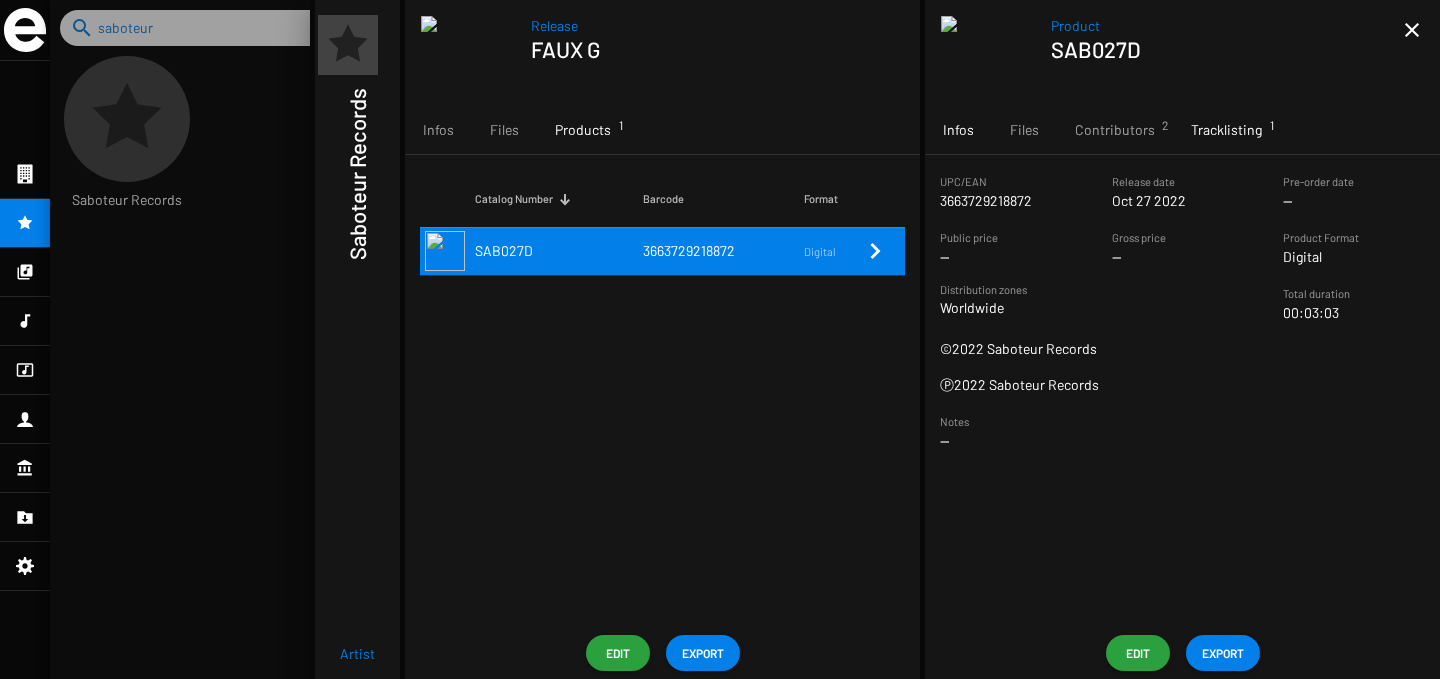 click on "Tracklisting  1" at bounding box center (1226, 130) 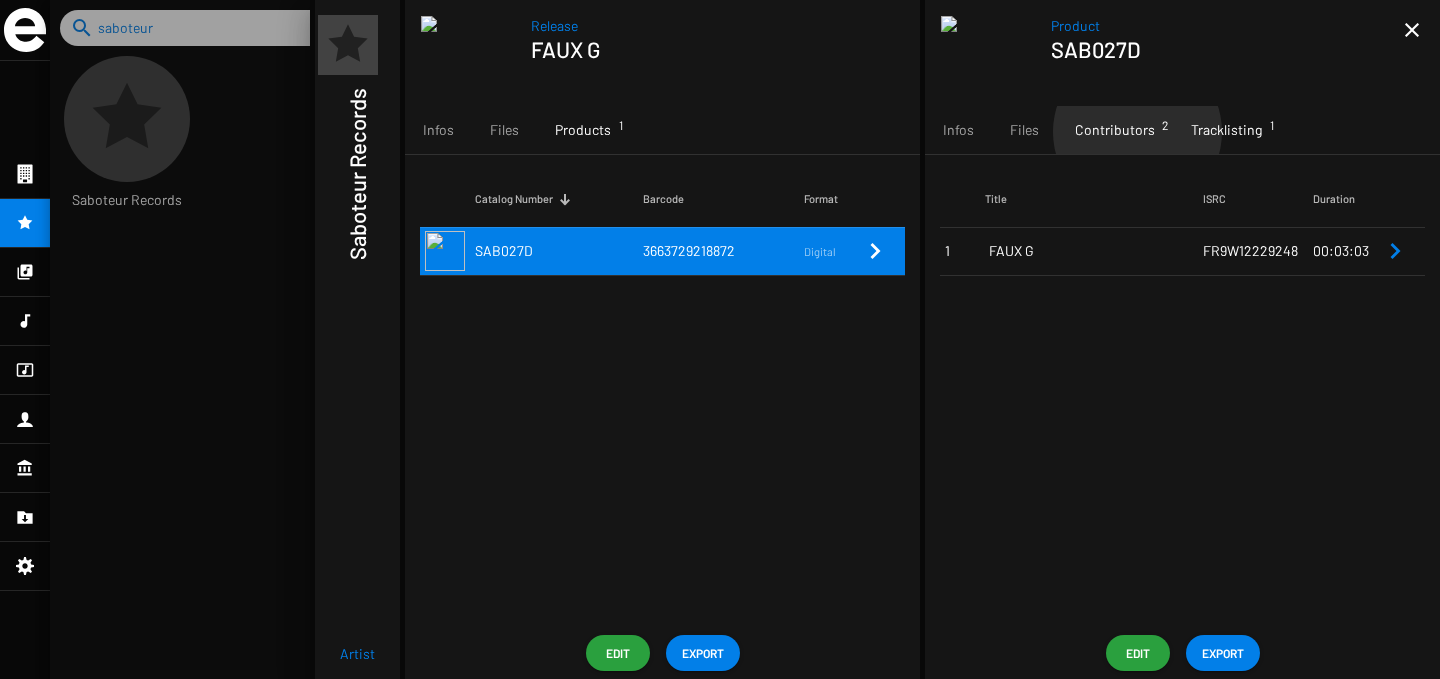click on "Contributors  2" at bounding box center (1115, 130) 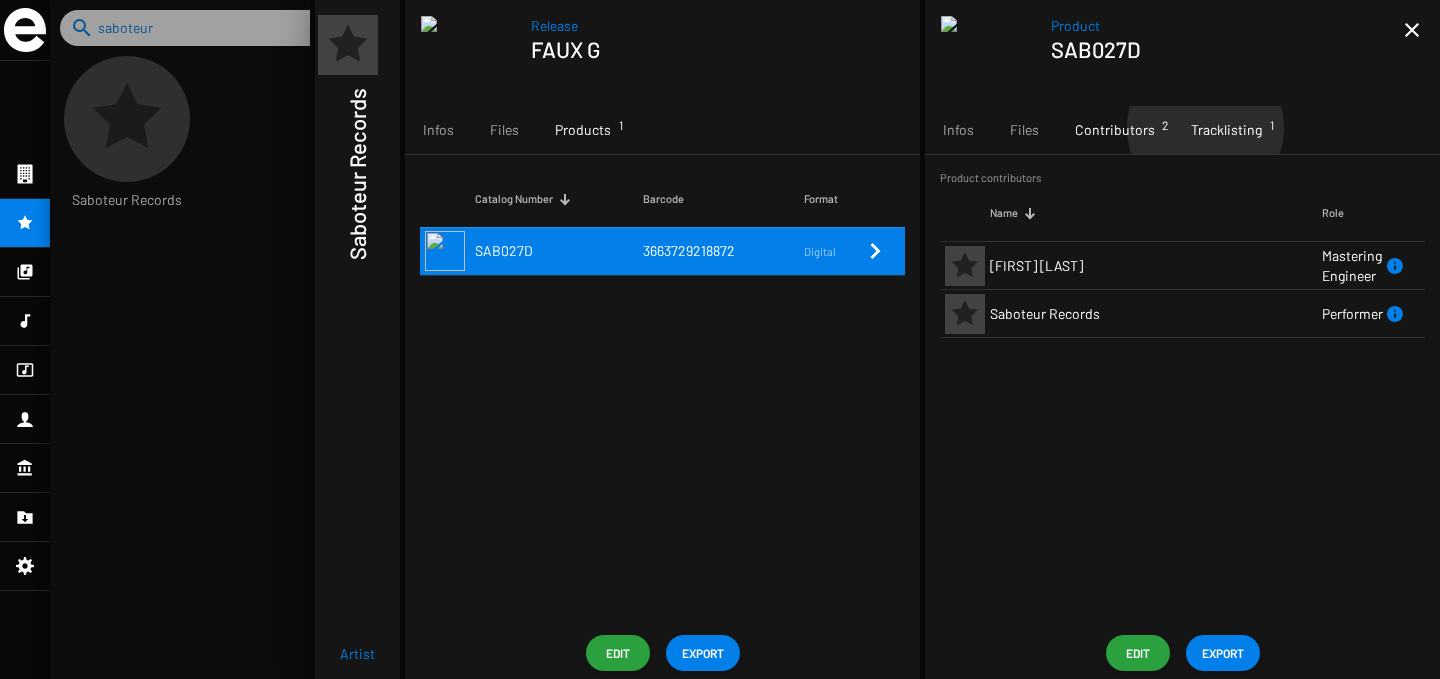 click on "Tracklisting  1" at bounding box center [1226, 130] 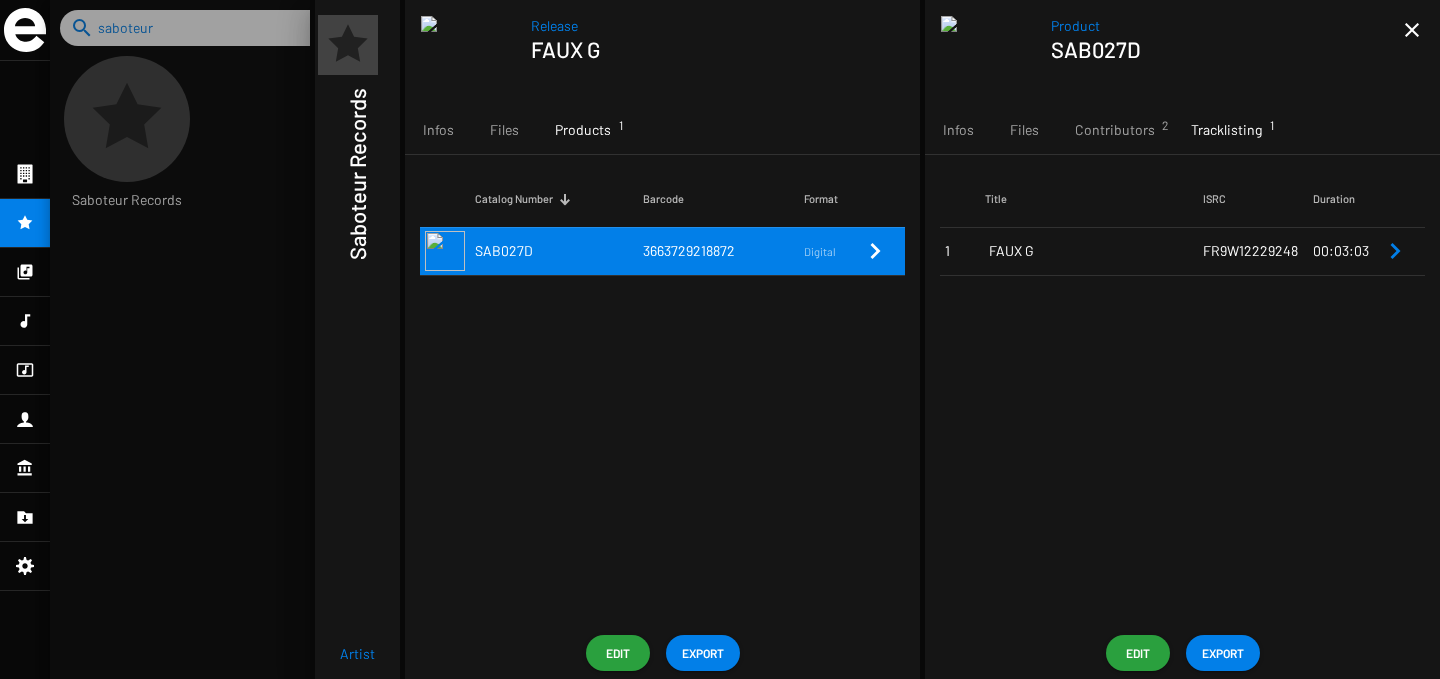 click on "FAUX G" at bounding box center (1096, 251) 